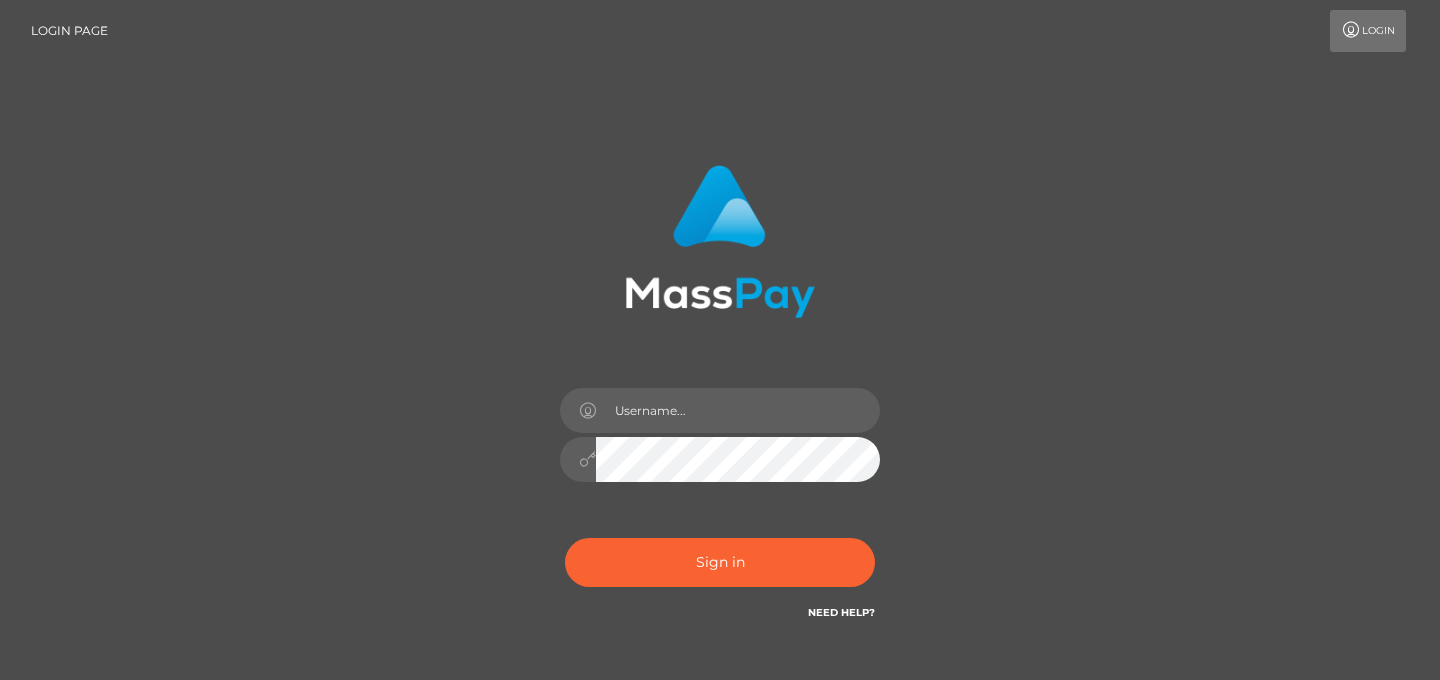 scroll, scrollTop: 0, scrollLeft: 0, axis: both 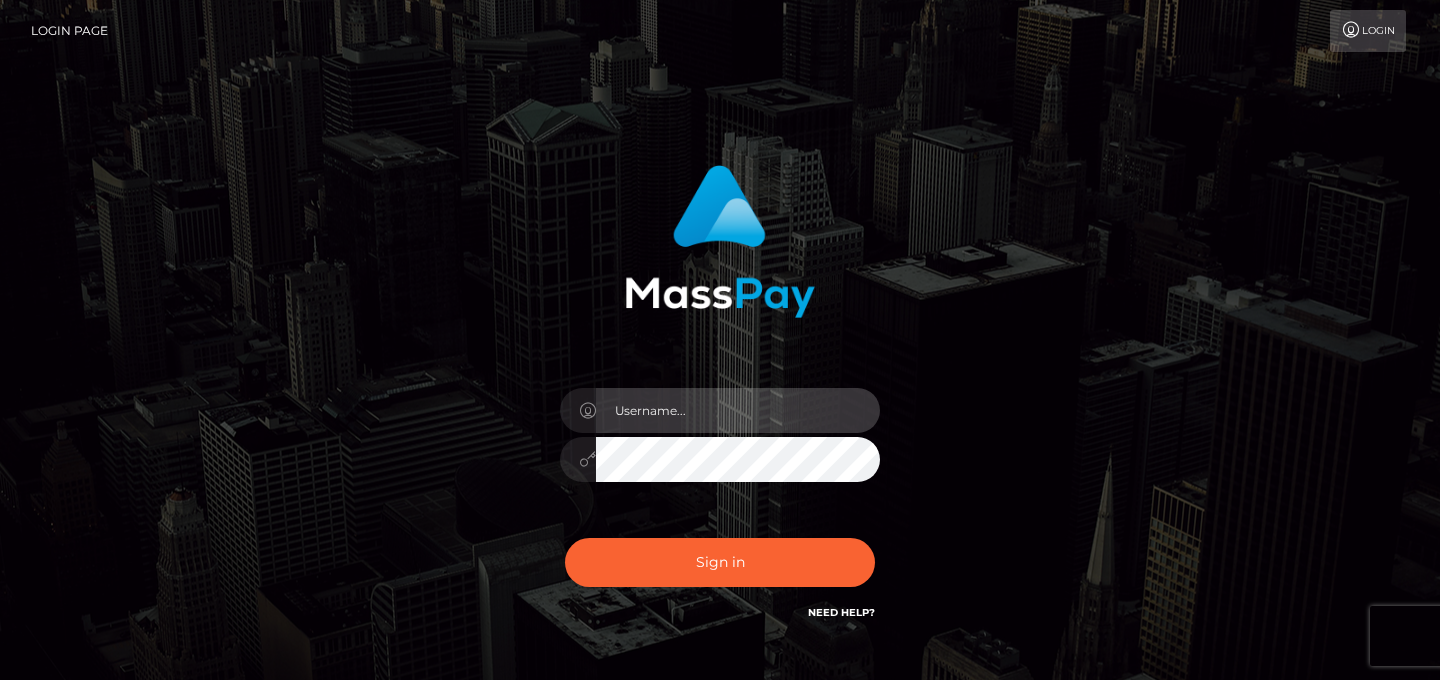 click at bounding box center [738, 410] 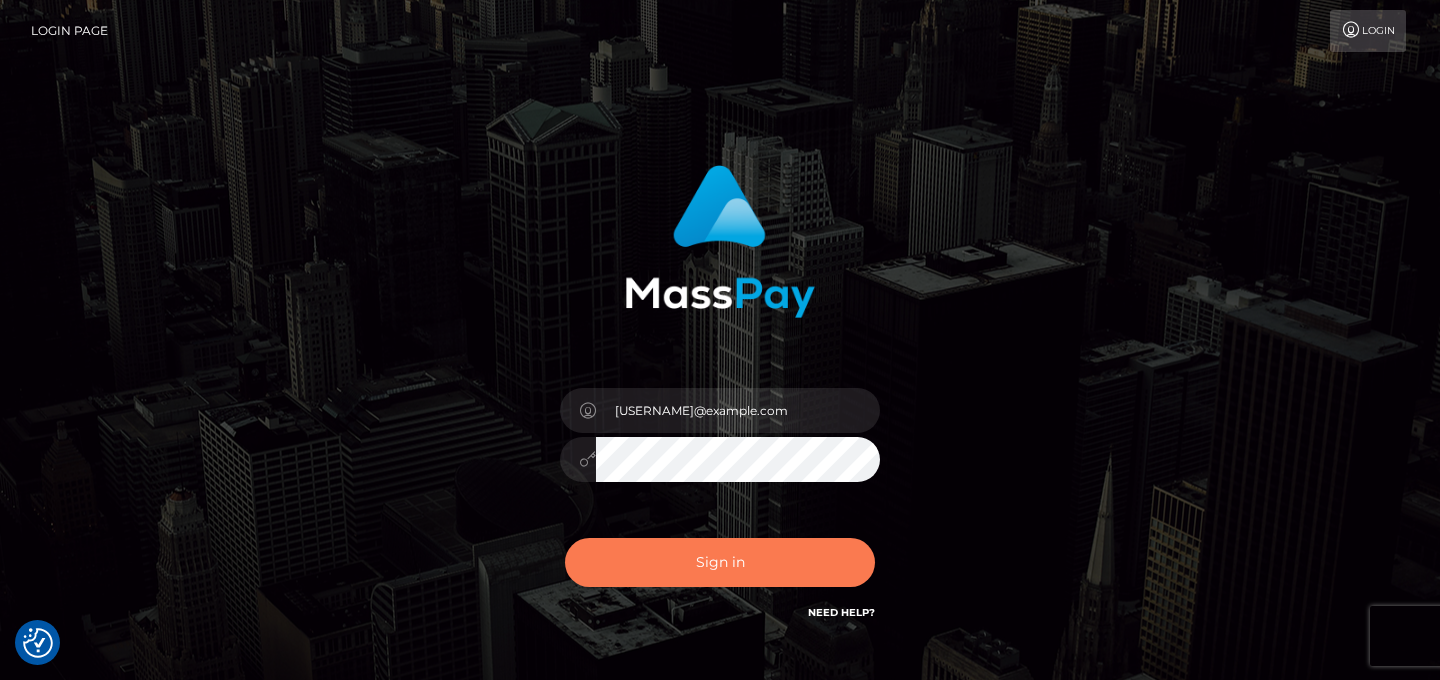 click on "Sign in" at bounding box center [720, 562] 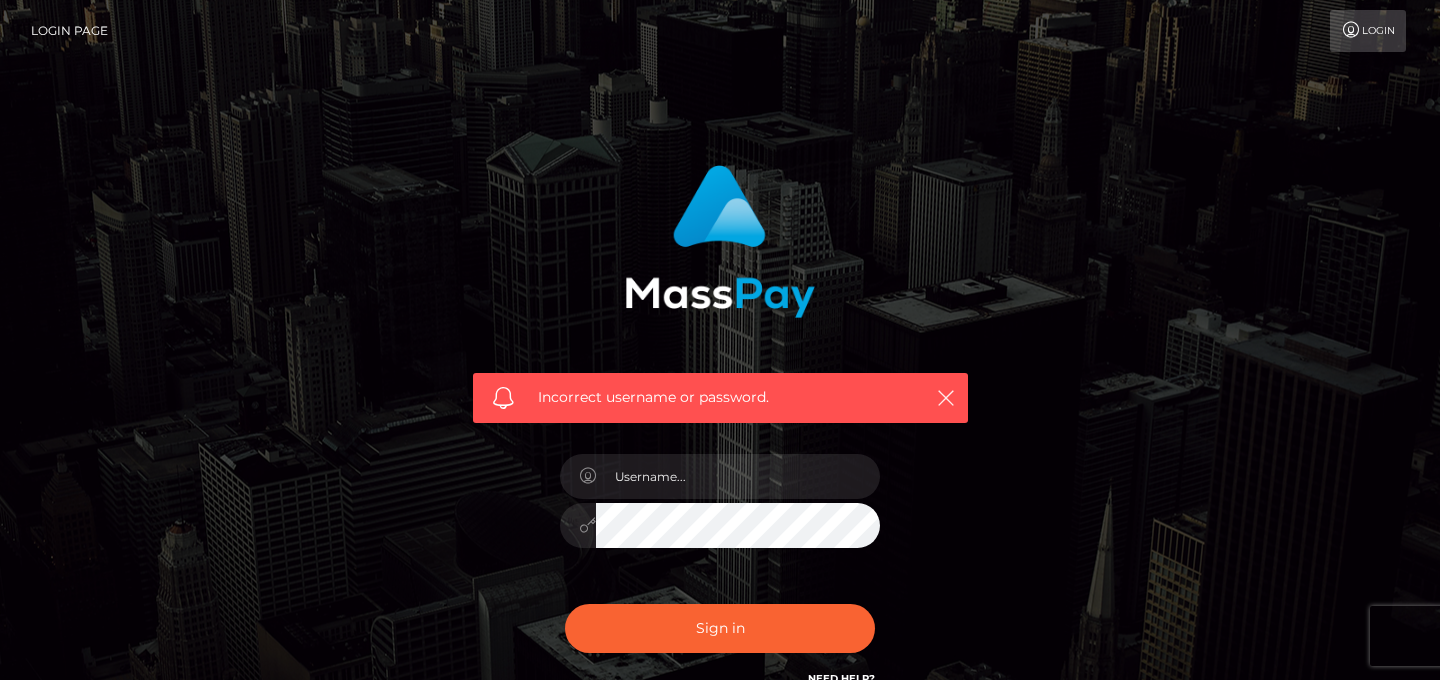 scroll, scrollTop: 0, scrollLeft: 0, axis: both 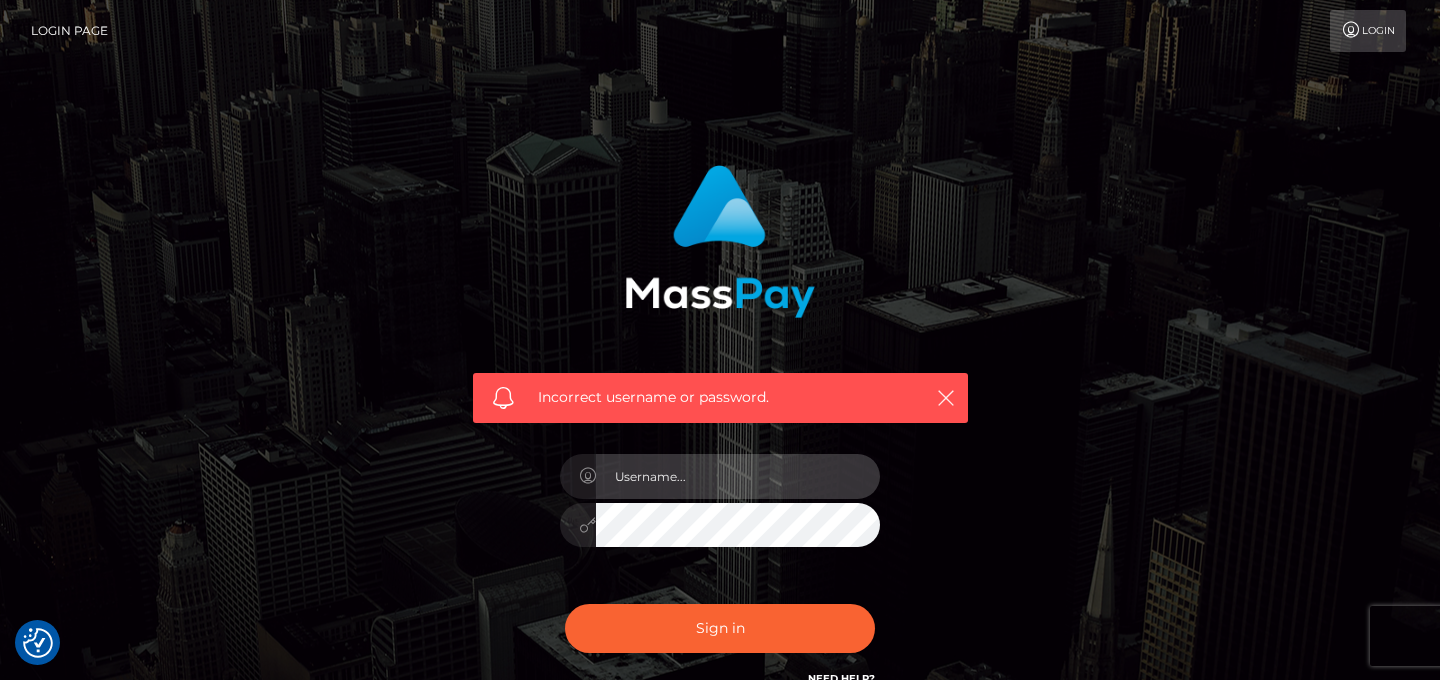 type on "dayafalon@example.com" 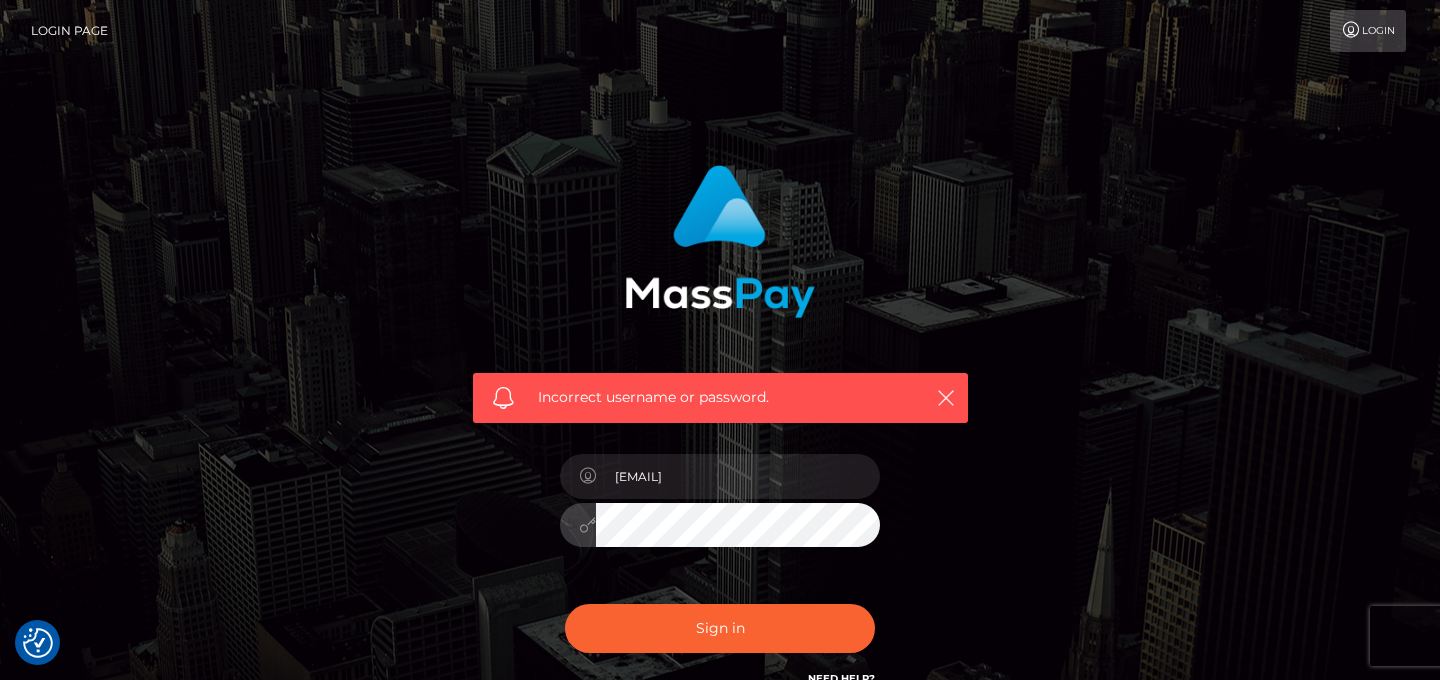 click on "Sign in" at bounding box center (720, 628) 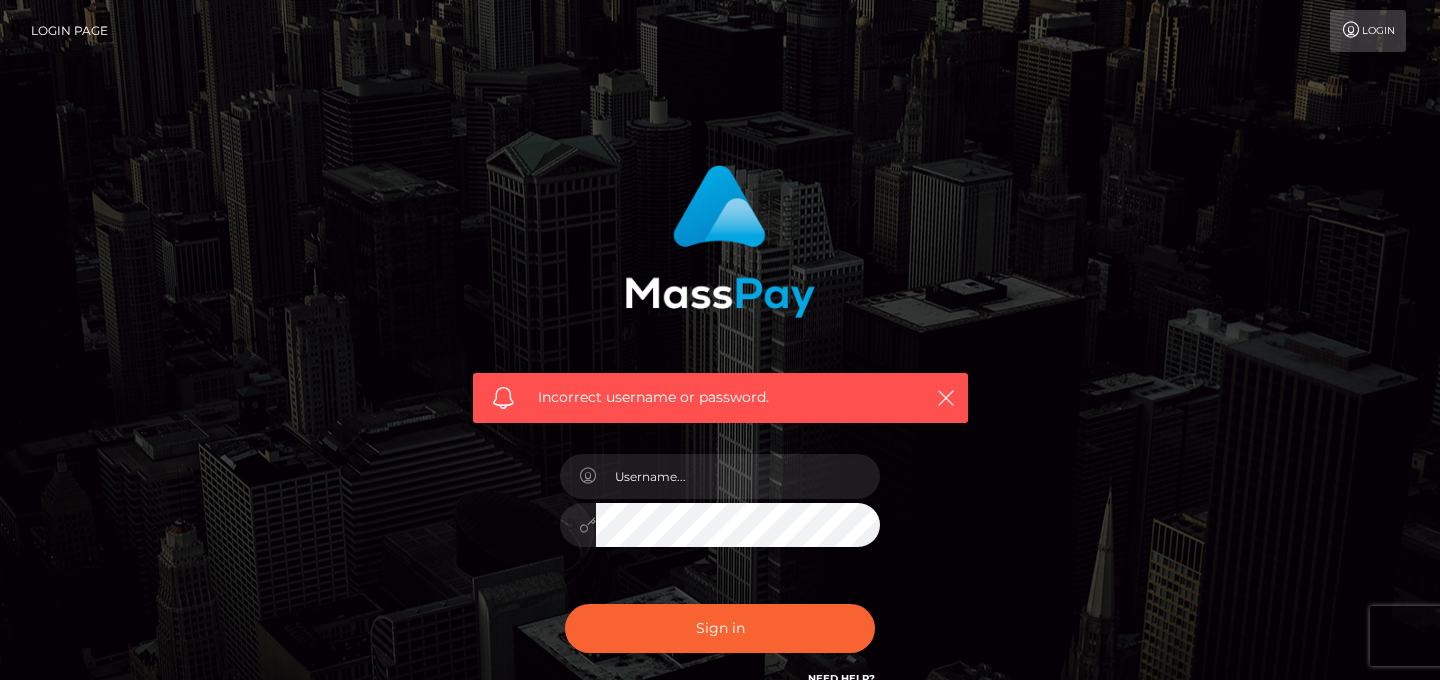 scroll, scrollTop: 0, scrollLeft: 0, axis: both 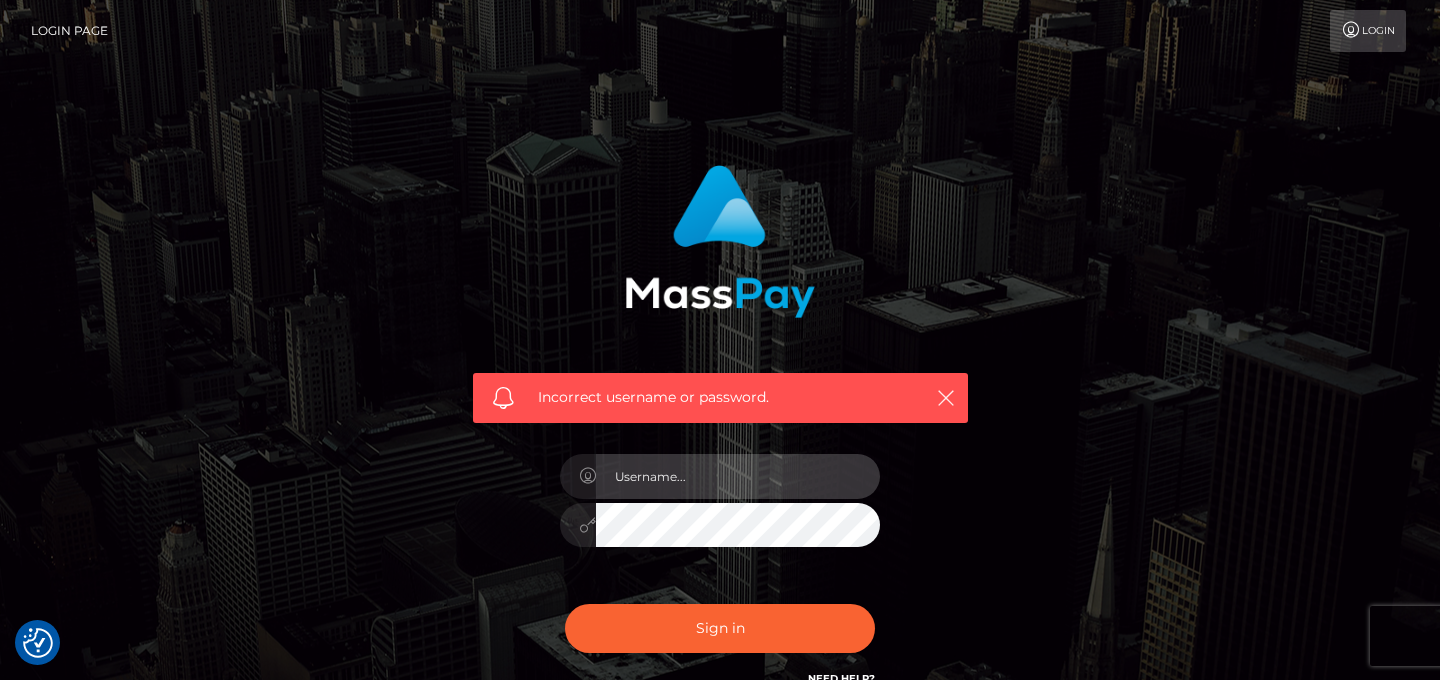 type on "[USERNAME]@example.com" 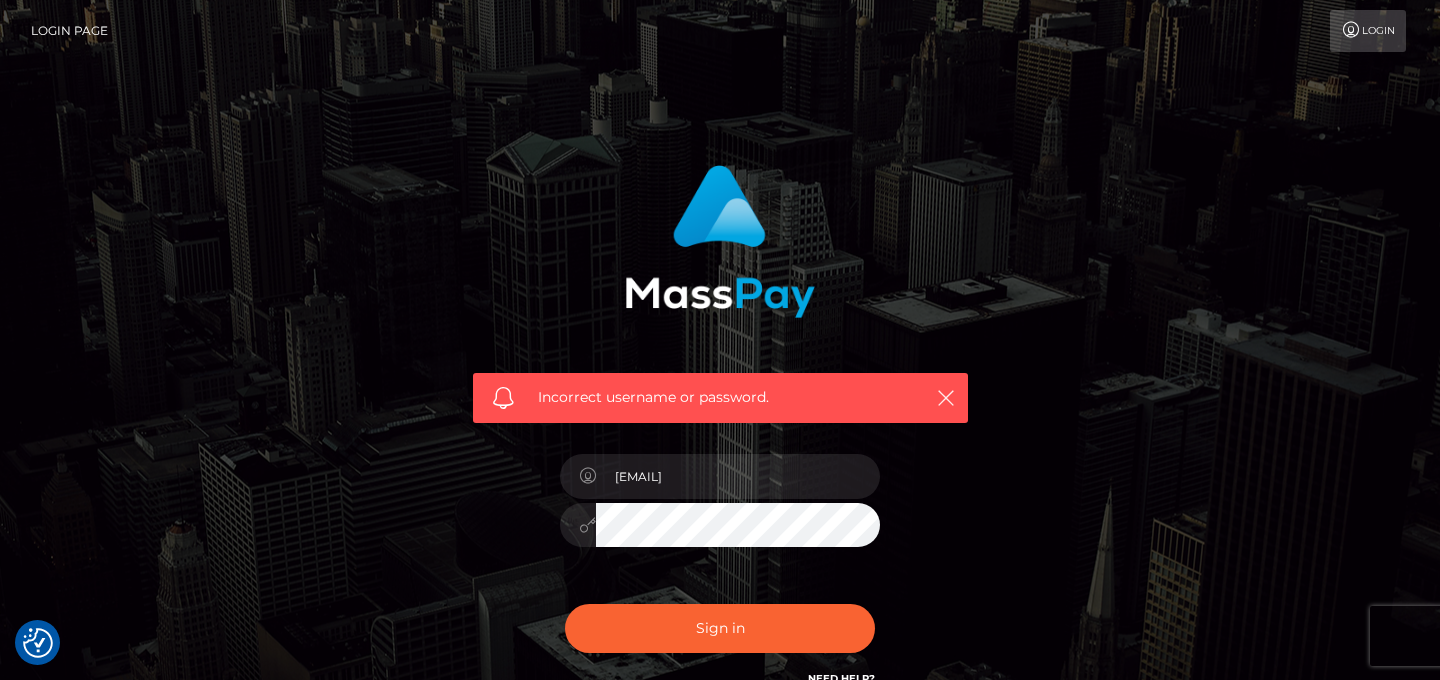 click at bounding box center (587, 525) 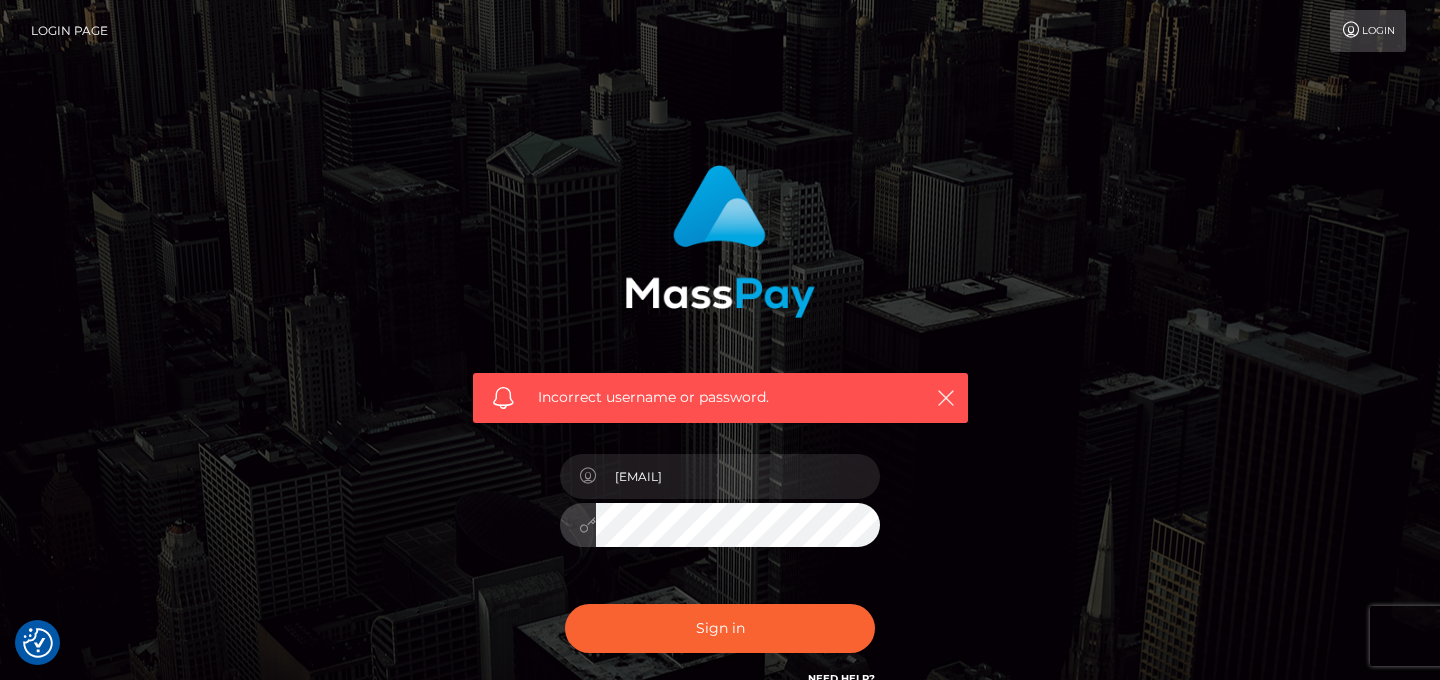 click on "Incorrect username or password.
dayafalon@gmail.com" at bounding box center [720, 427] 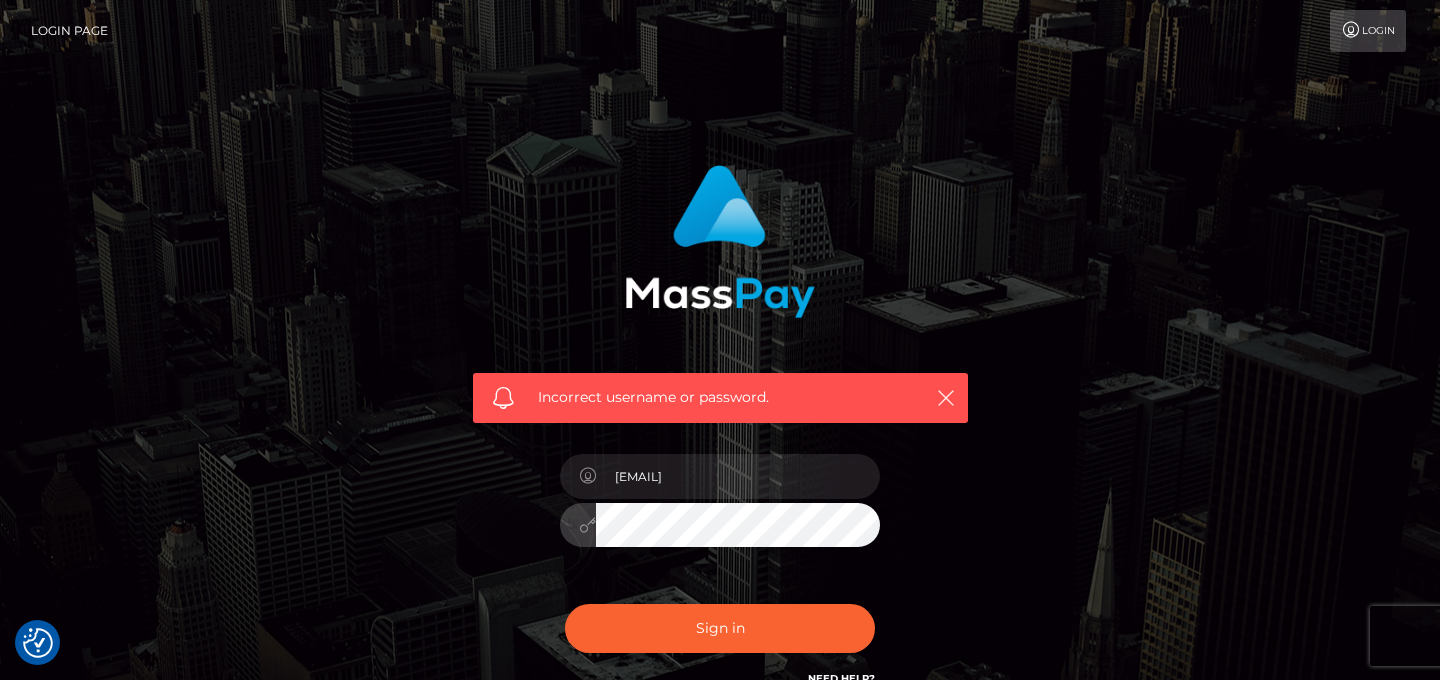 click on "Sign in" at bounding box center [720, 628] 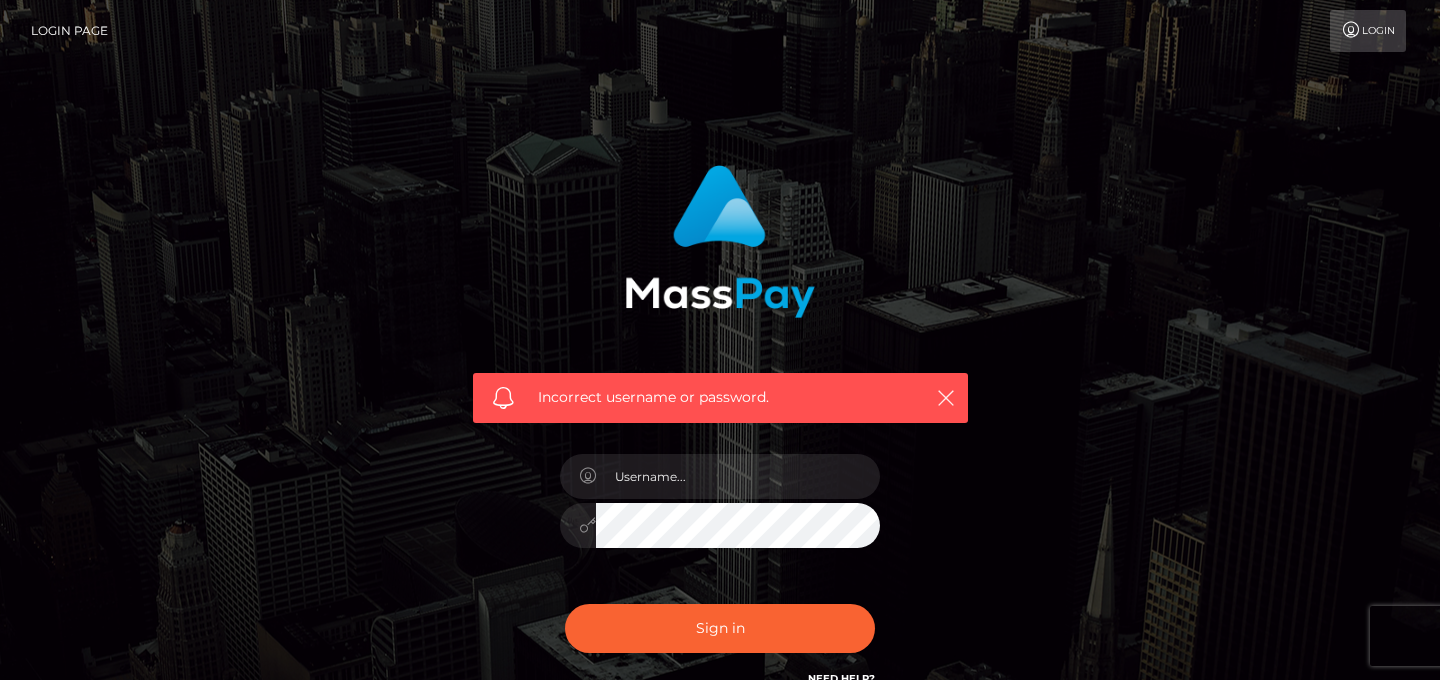 scroll, scrollTop: 0, scrollLeft: 0, axis: both 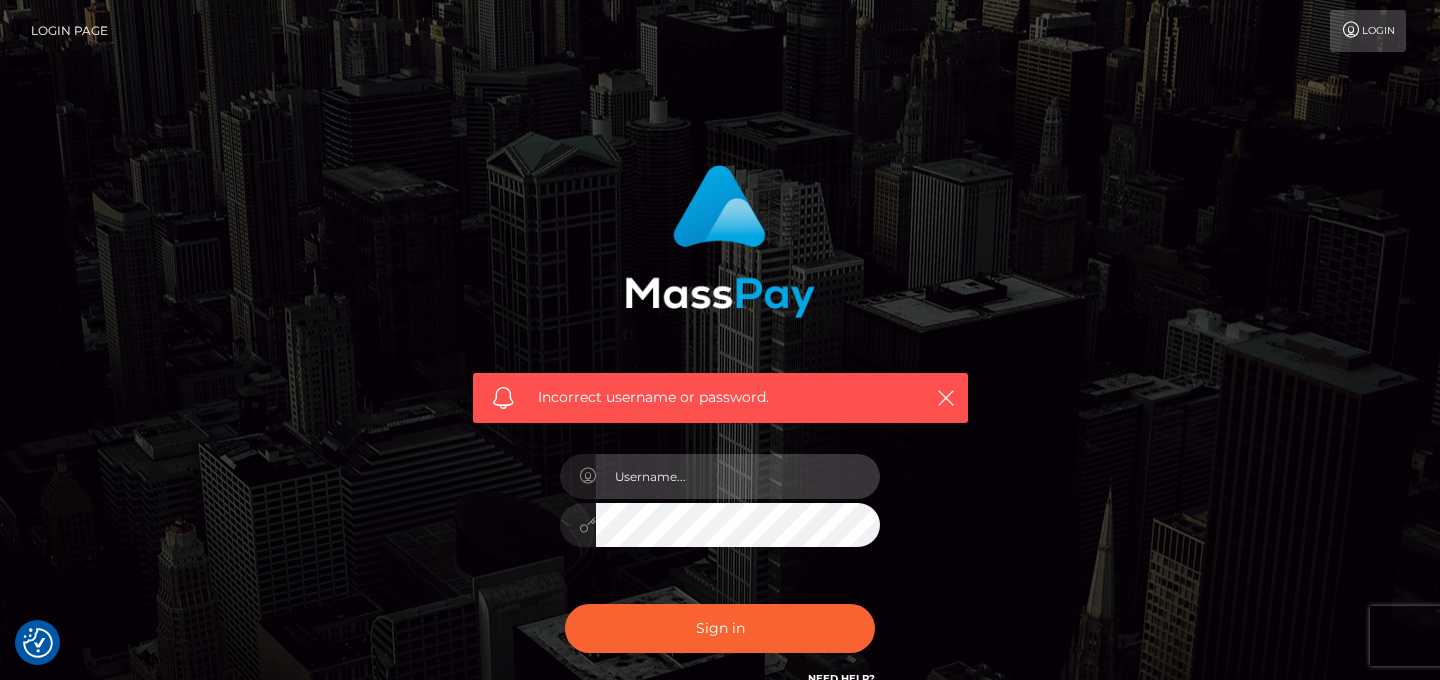 type on "dayafalon@example.com" 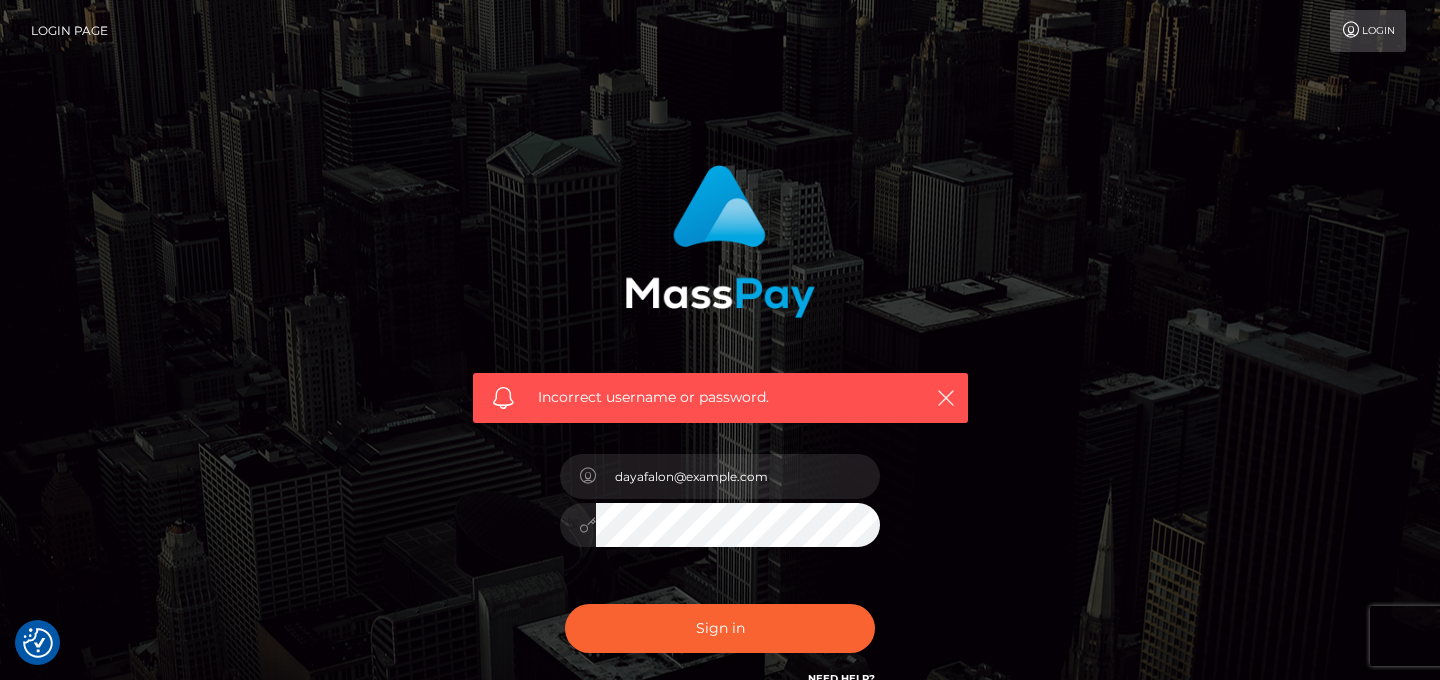 click on "Login" at bounding box center (766, 31) 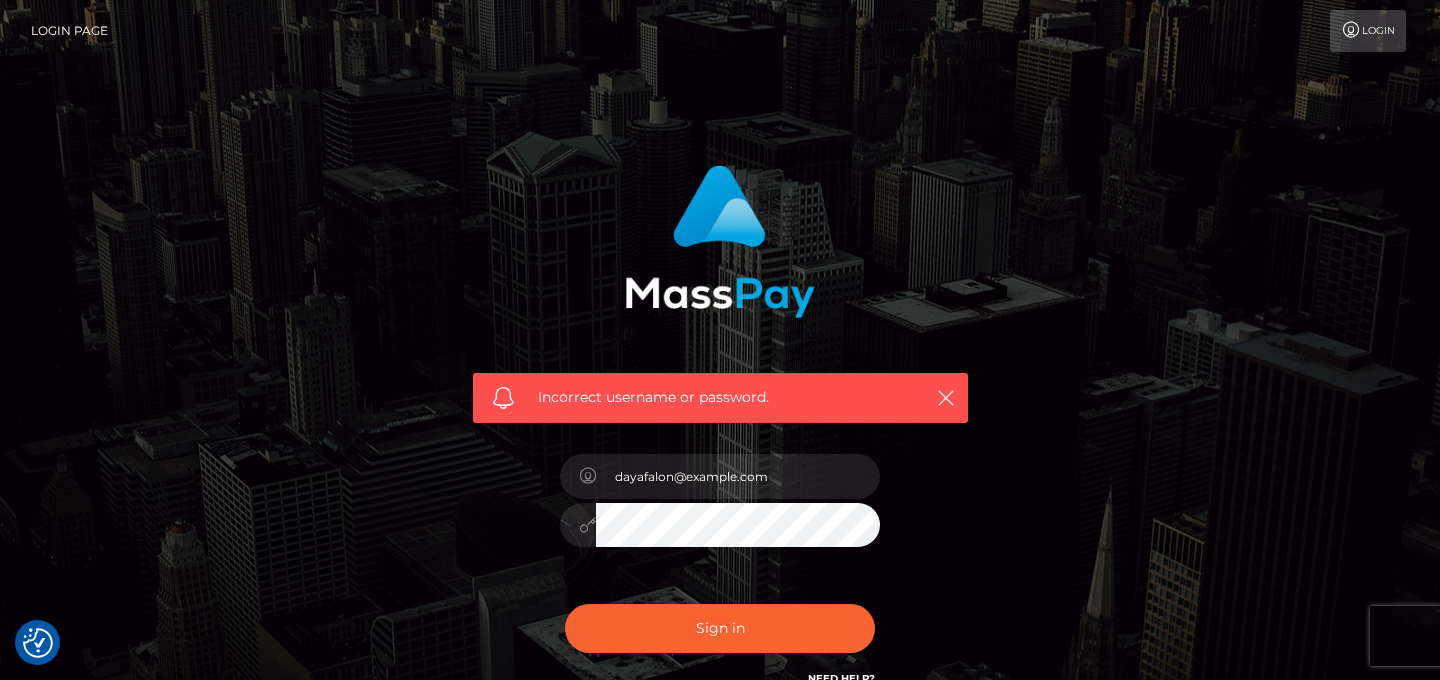 click on "Incorrect username or password." at bounding box center [720, 286] 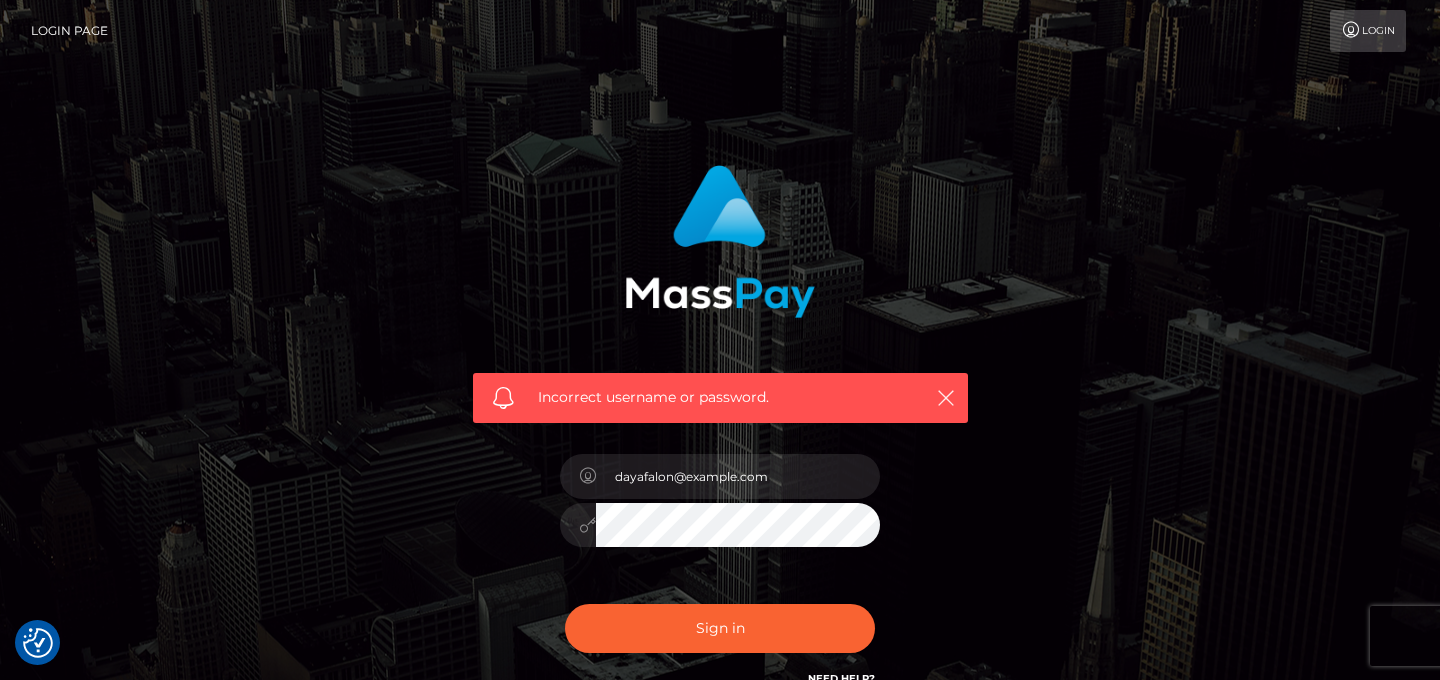 click on "Incorrect username or password." at bounding box center (720, 286) 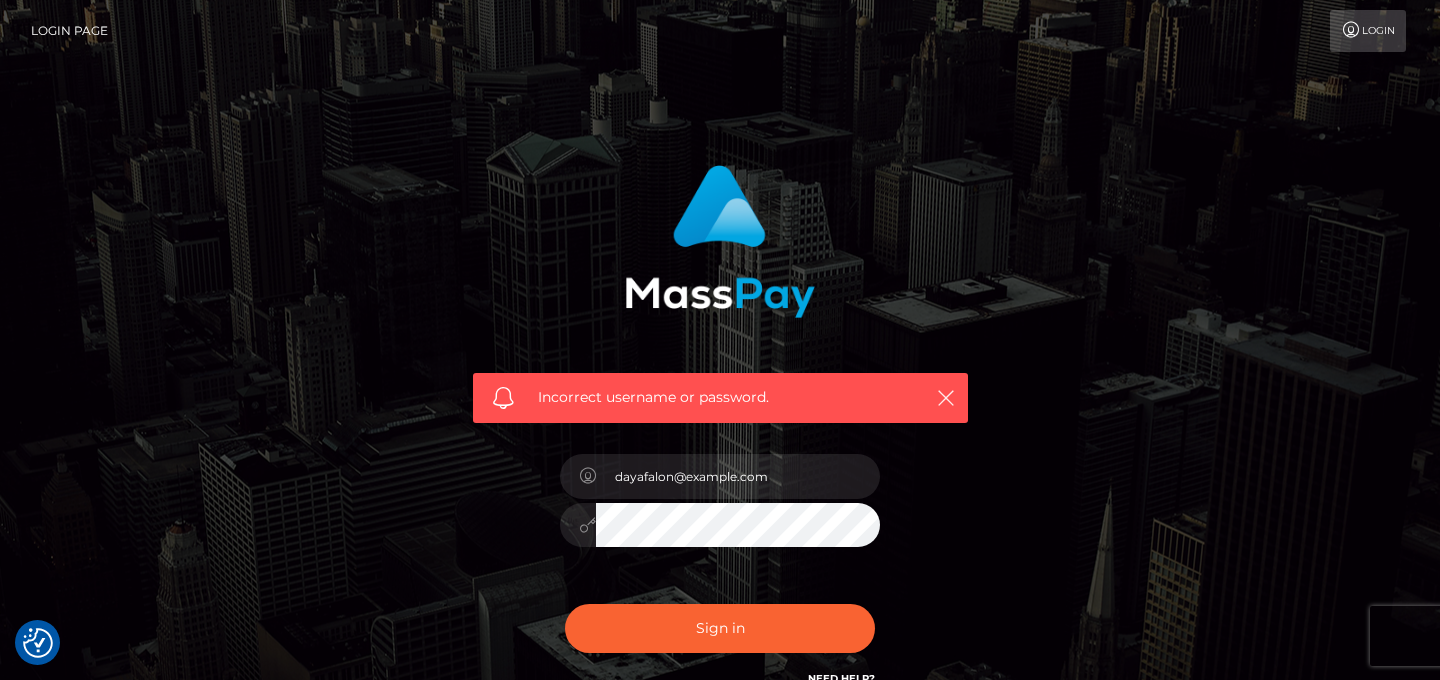 click on "Incorrect username or password.
dayafalon@gmail.com" at bounding box center [720, 427] 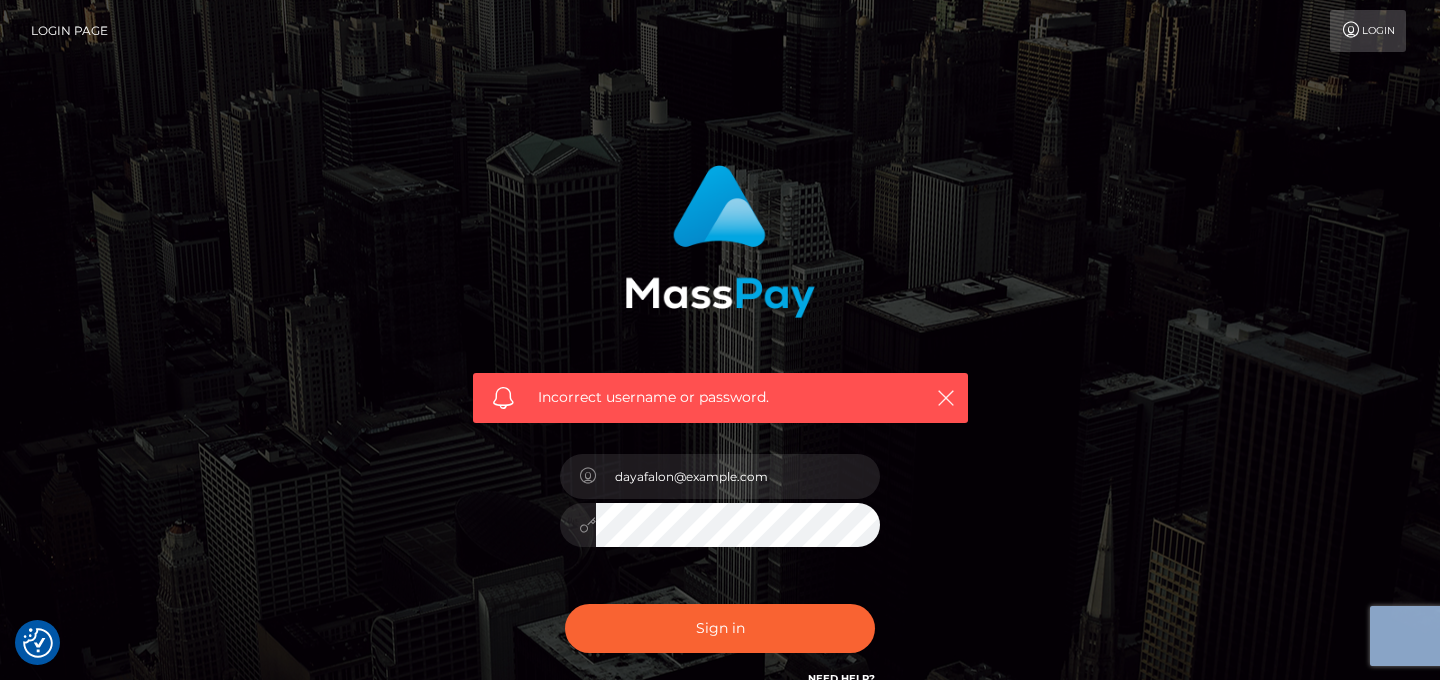 click on "[USERNAME]@example.com" at bounding box center (720, 515) 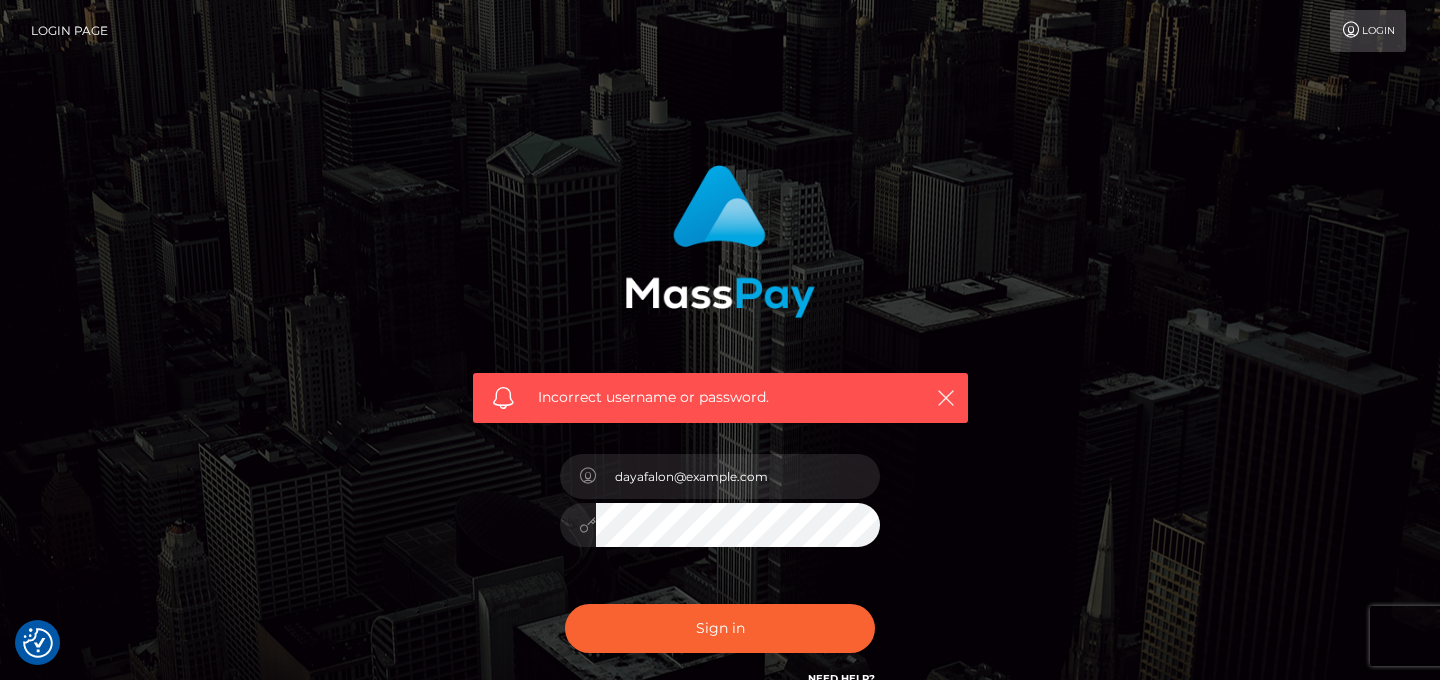 click on "[USERNAME]@example.com" at bounding box center [720, 515] 